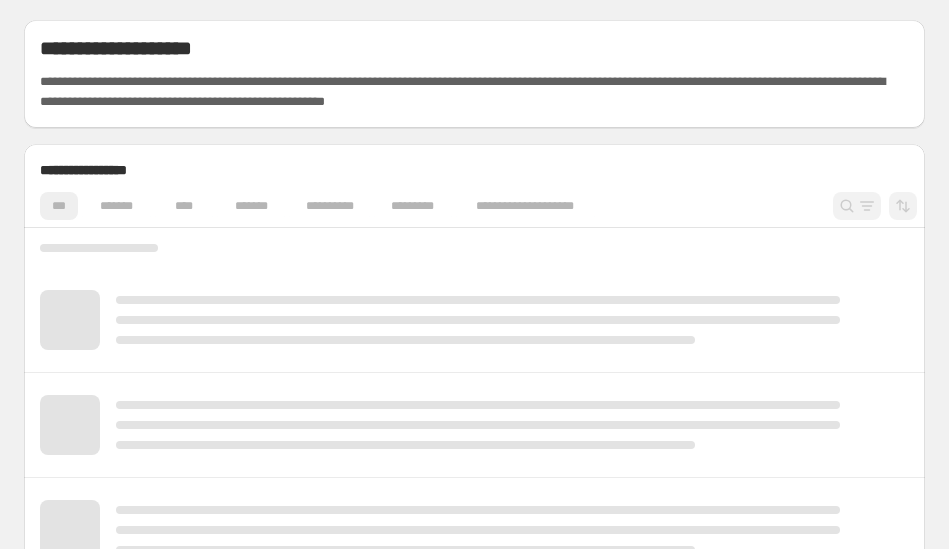 scroll, scrollTop: 0, scrollLeft: 0, axis: both 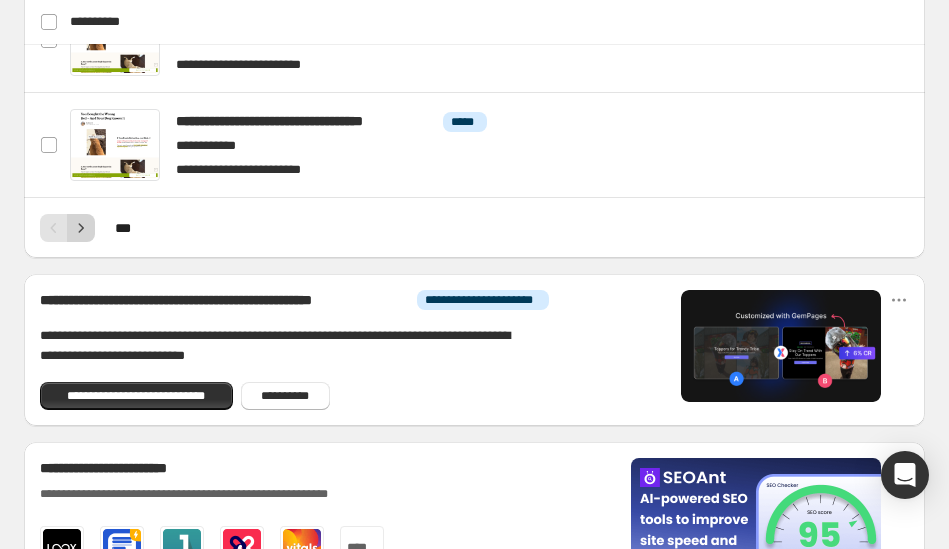 click 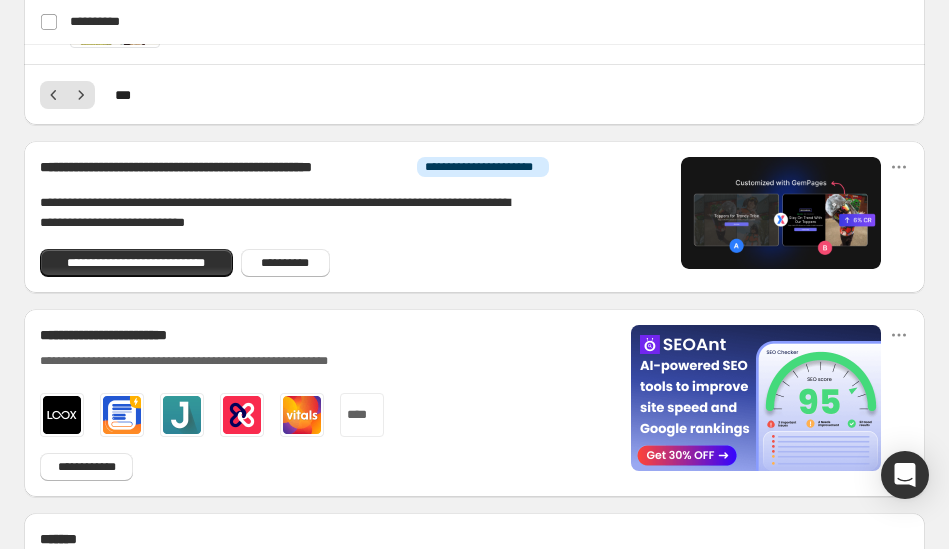 scroll, scrollTop: 1146, scrollLeft: 0, axis: vertical 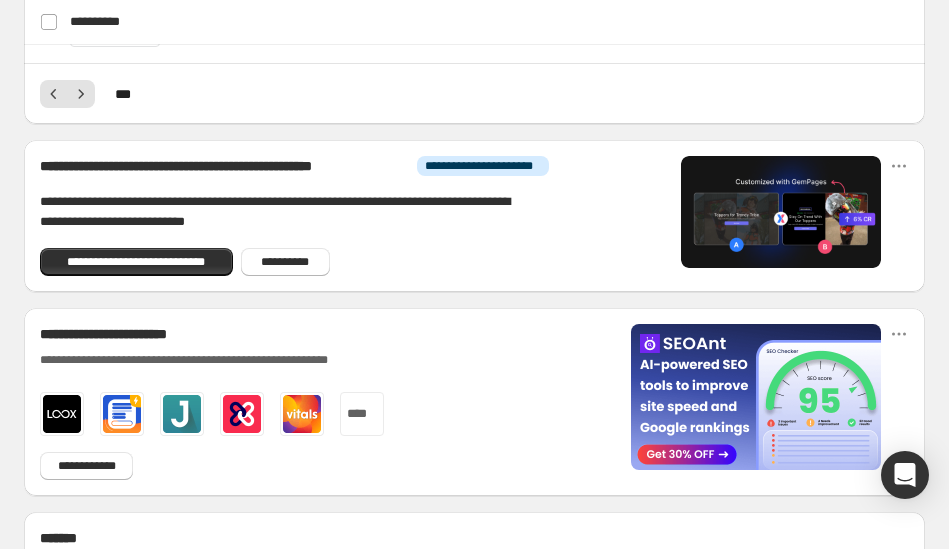 click at bounding box center (81, 94) 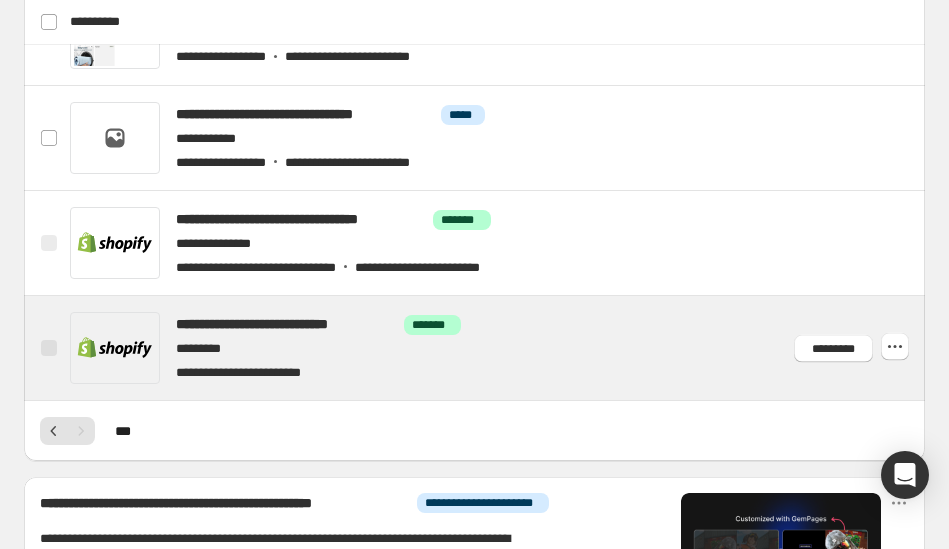 scroll, scrollTop: 717, scrollLeft: 0, axis: vertical 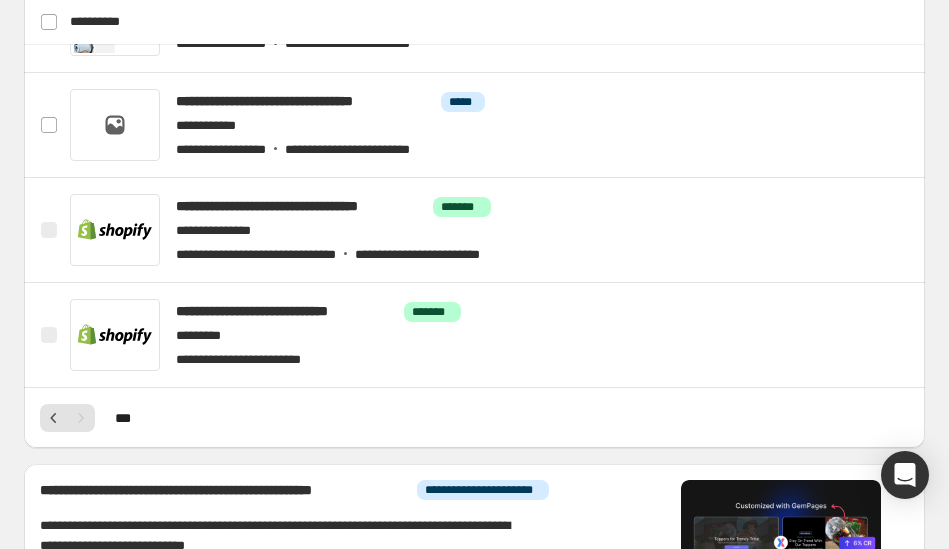 click on "* * *" at bounding box center [474, 418] 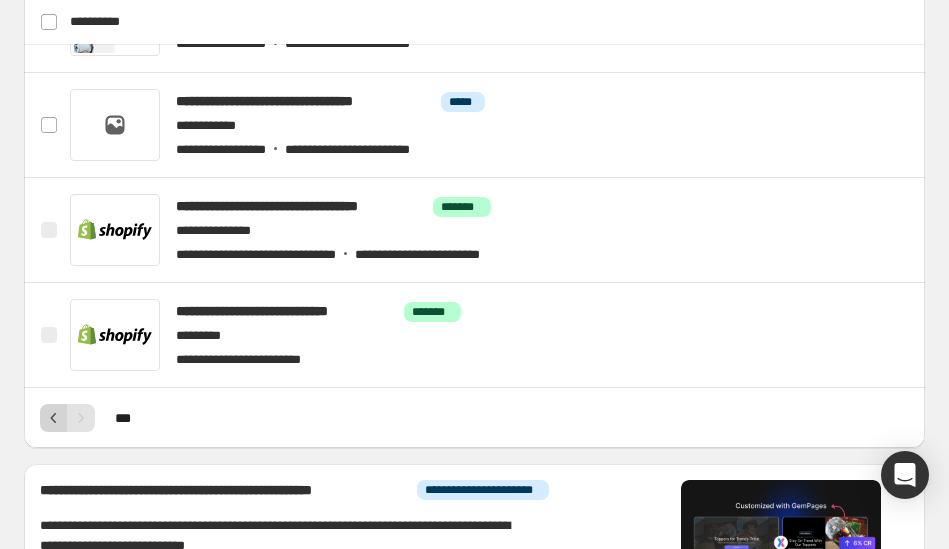 click 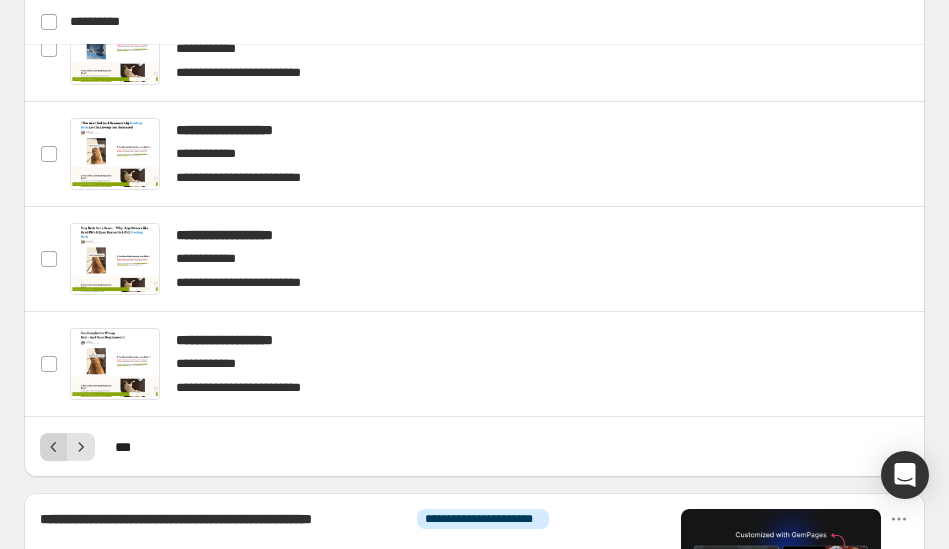 click 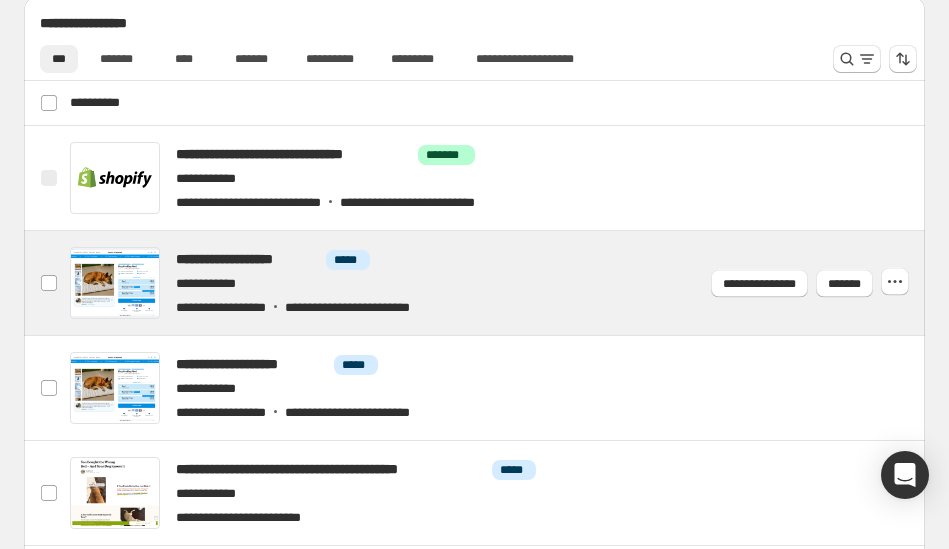 scroll, scrollTop: 556, scrollLeft: 0, axis: vertical 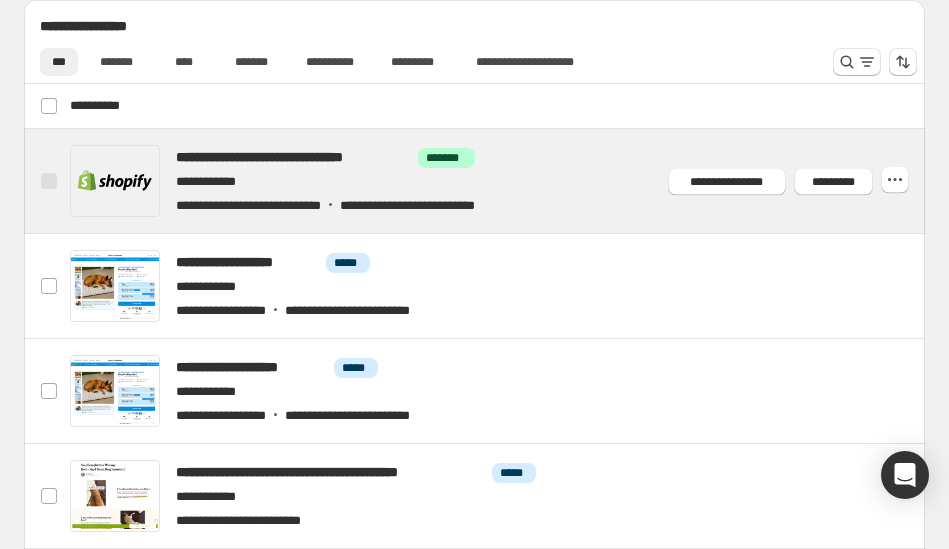 click at bounding box center (497, 181) 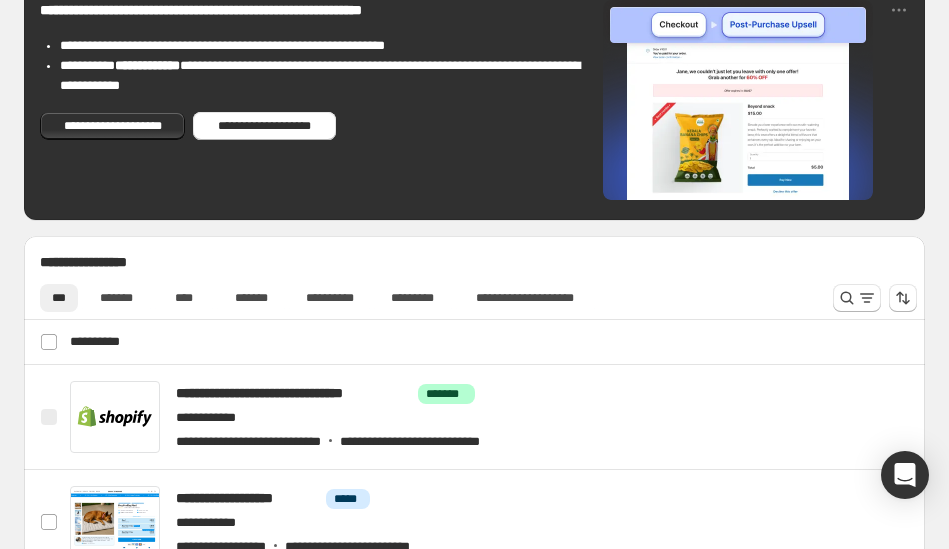 scroll, scrollTop: 529, scrollLeft: 0, axis: vertical 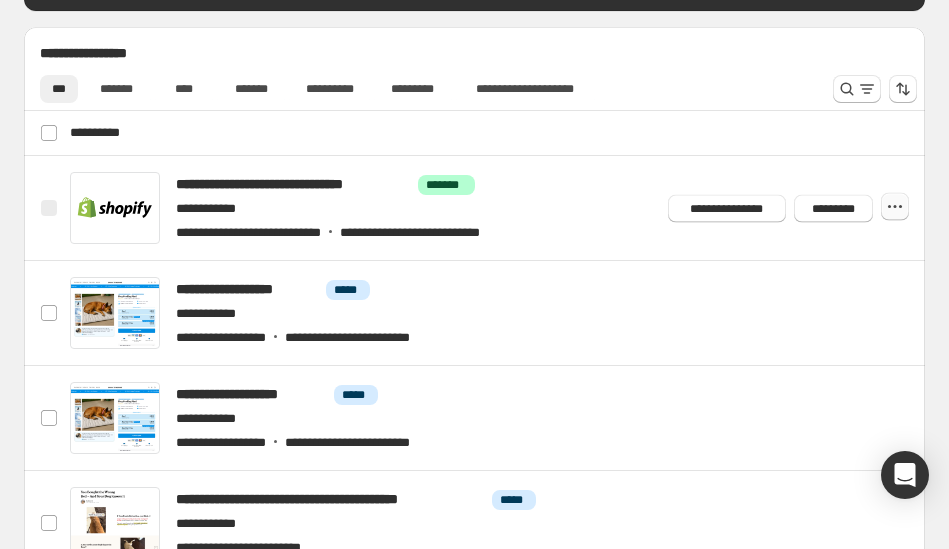click 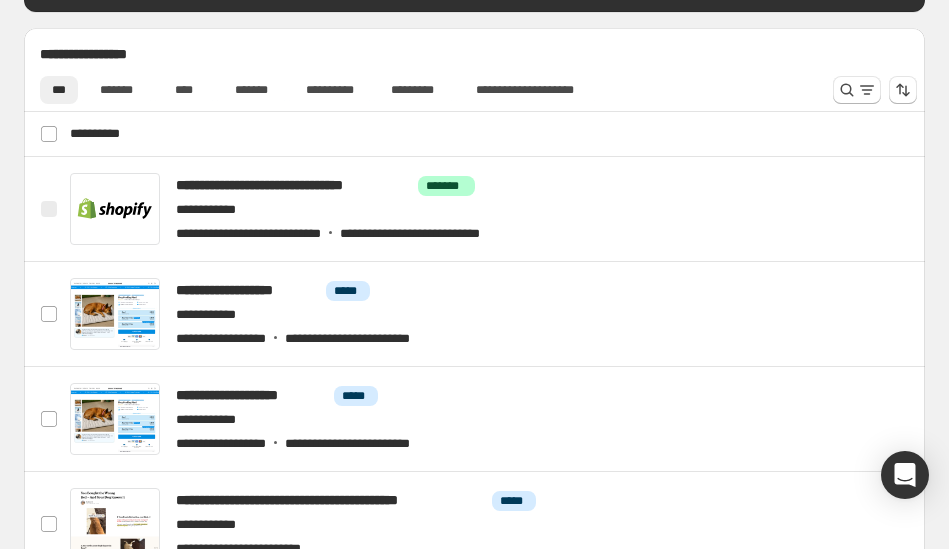 scroll, scrollTop: 514, scrollLeft: 0, axis: vertical 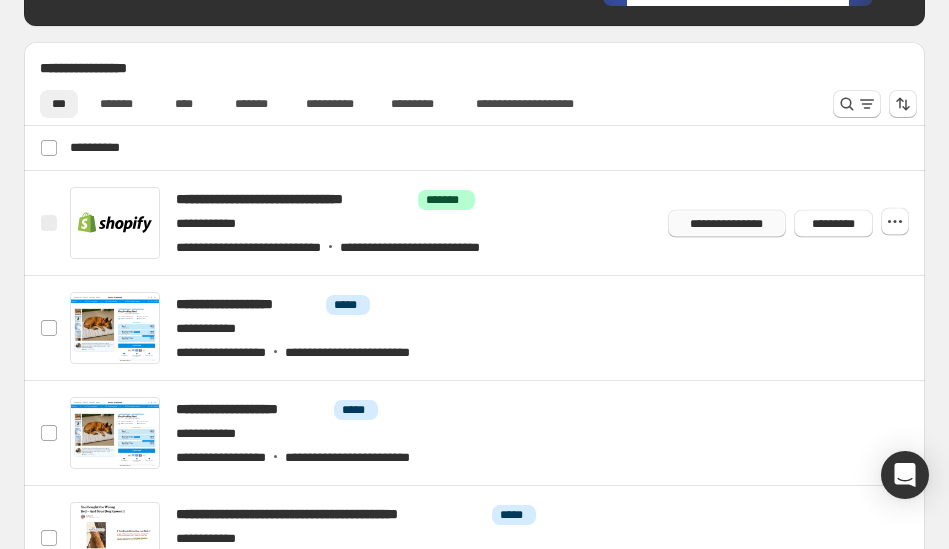 click on "**********" at bounding box center [727, 223] 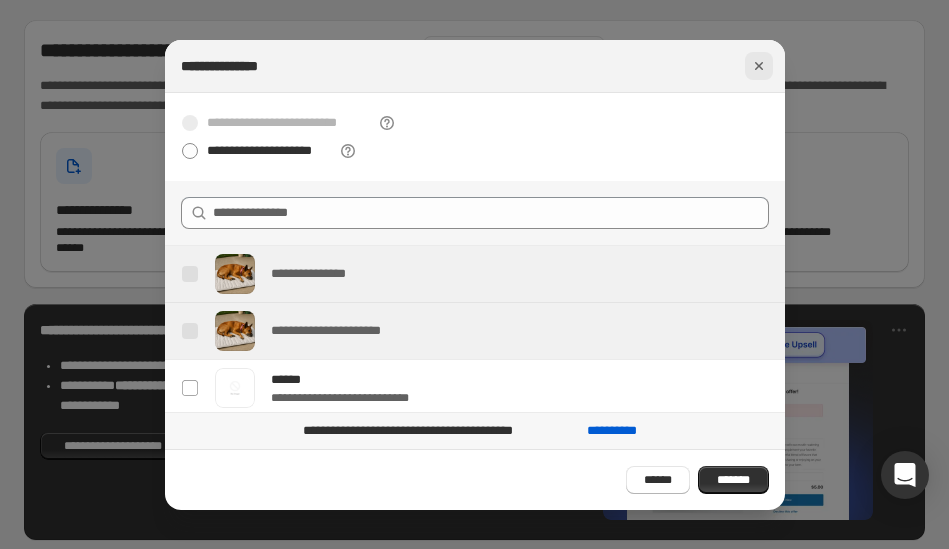 click at bounding box center (759, 66) 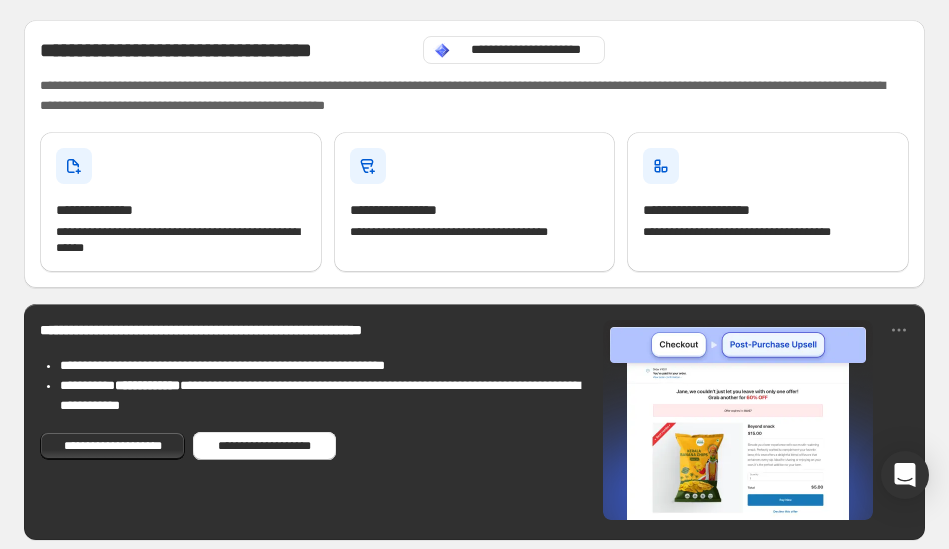 scroll, scrollTop: 514, scrollLeft: 0, axis: vertical 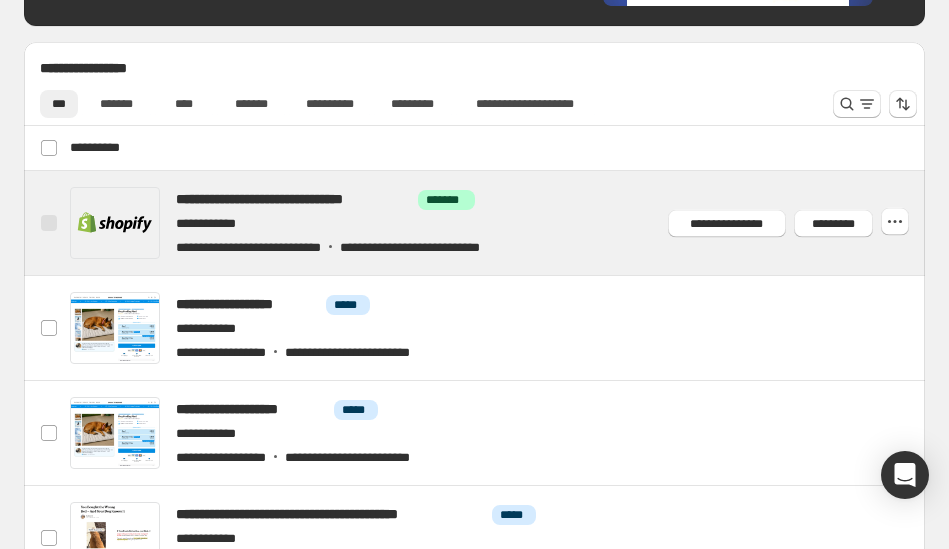 click at bounding box center [497, 223] 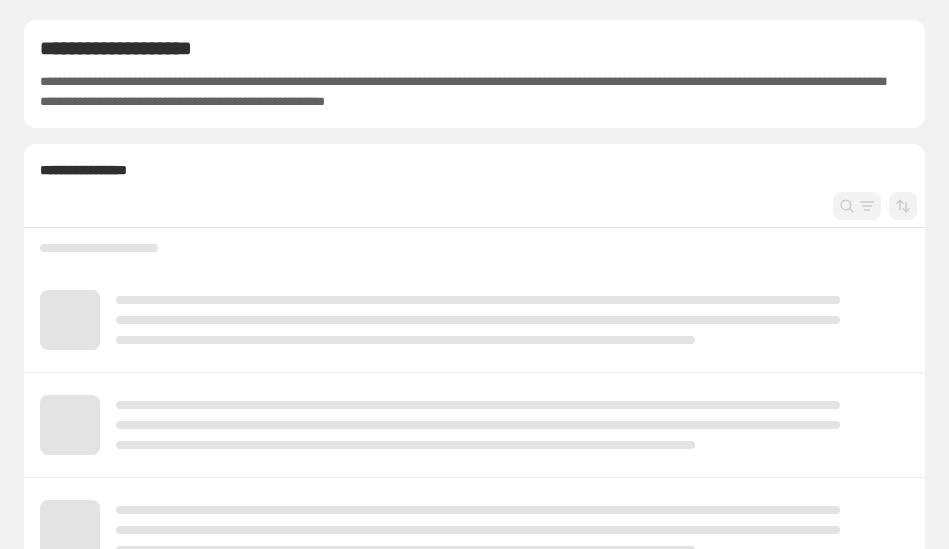 scroll, scrollTop: 0, scrollLeft: 0, axis: both 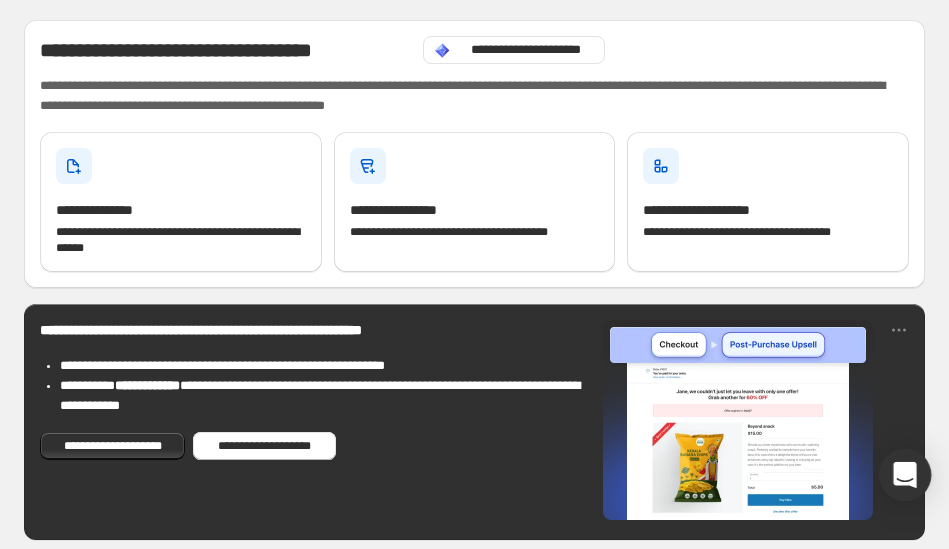 click 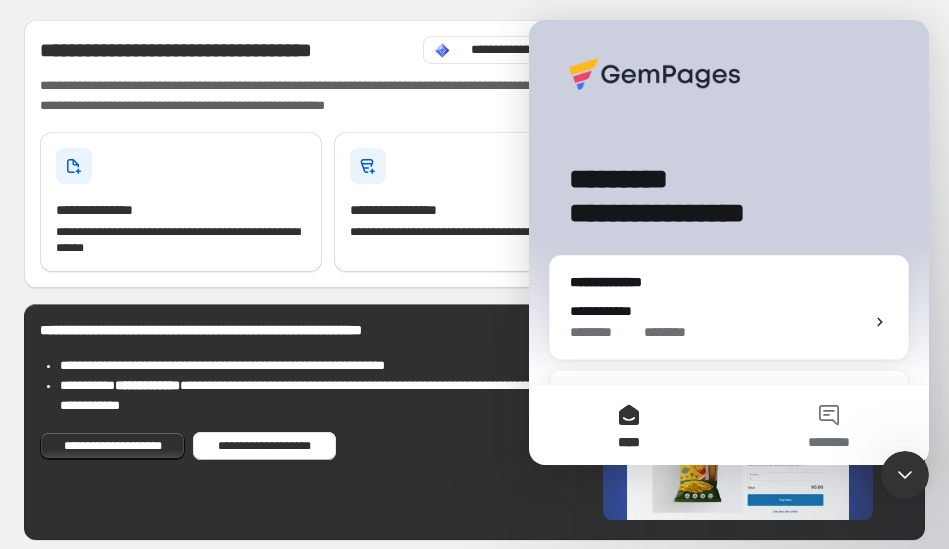 scroll, scrollTop: 0, scrollLeft: 0, axis: both 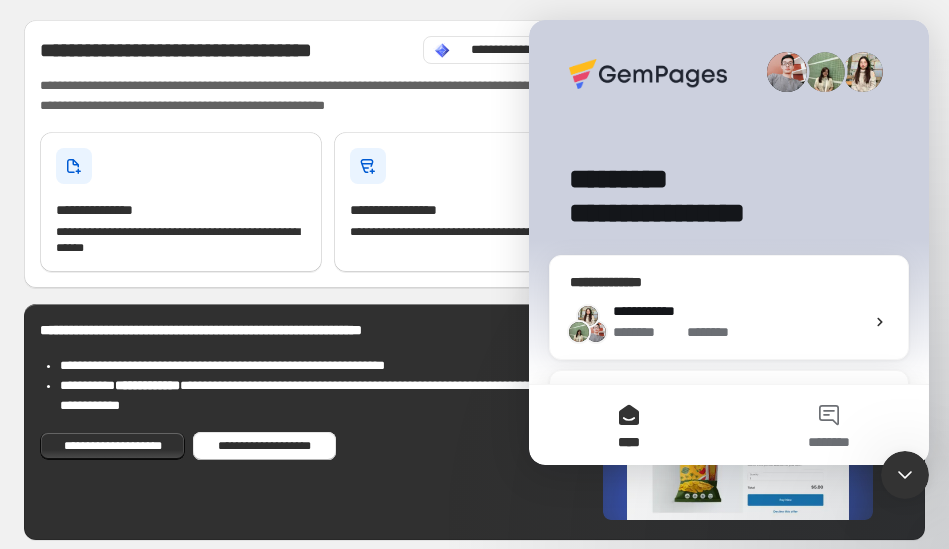 click on "**********" at bounding box center (644, 311) 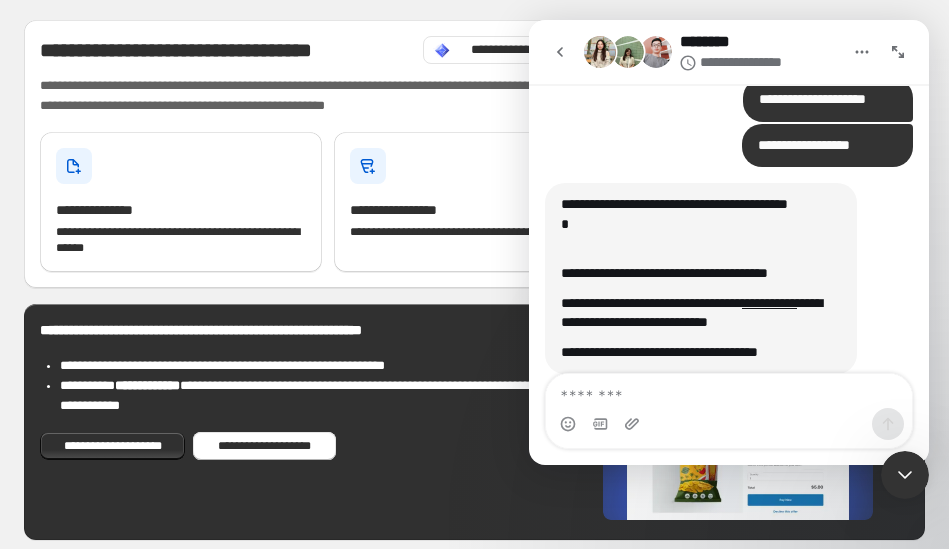 scroll, scrollTop: 315, scrollLeft: 0, axis: vertical 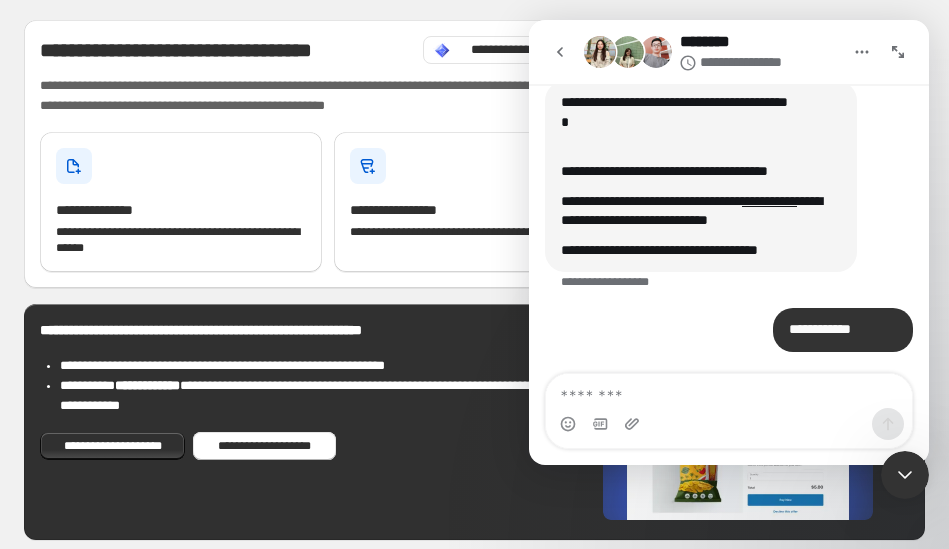 click 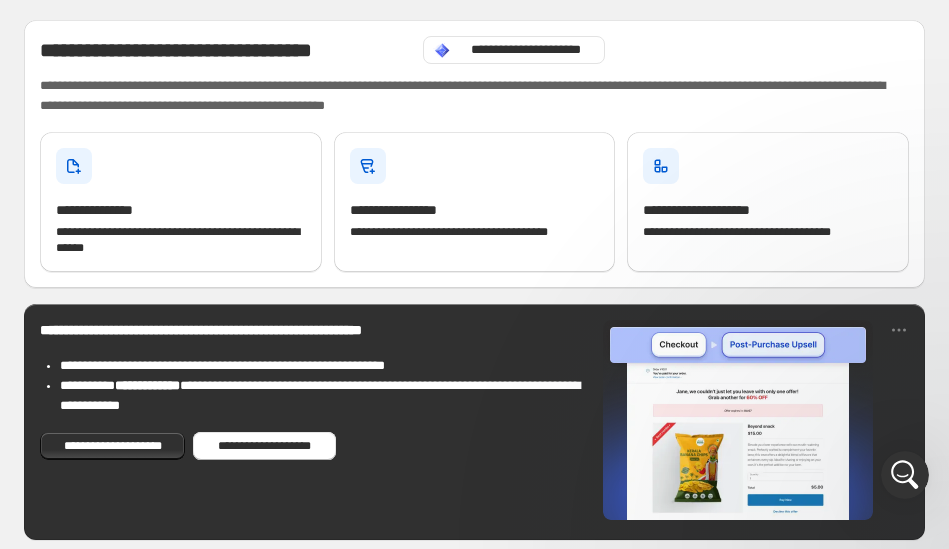 scroll, scrollTop: 0, scrollLeft: 0, axis: both 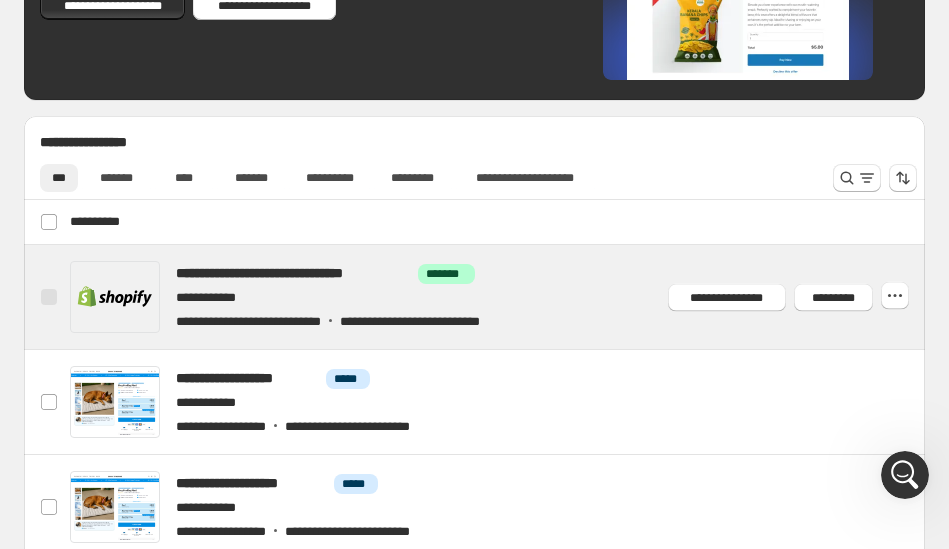 click at bounding box center [497, 297] 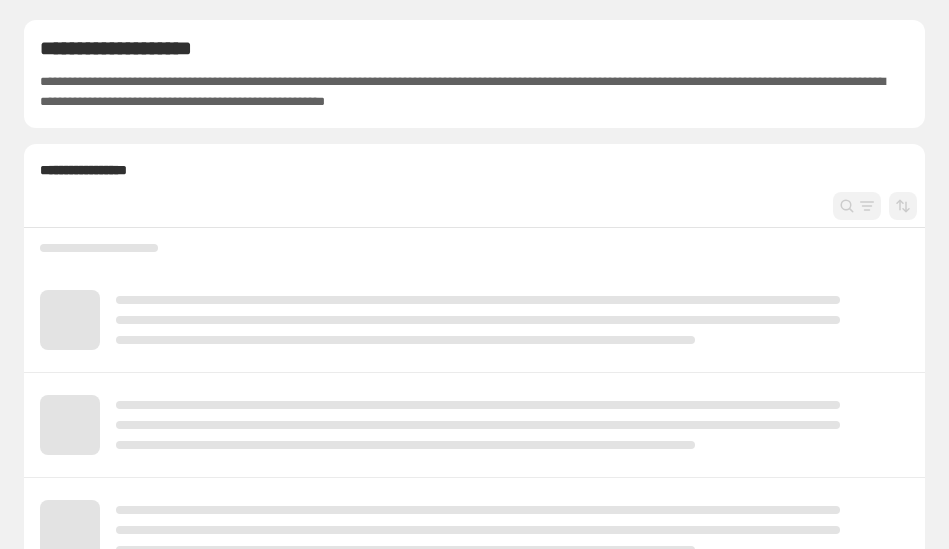 scroll, scrollTop: 0, scrollLeft: 0, axis: both 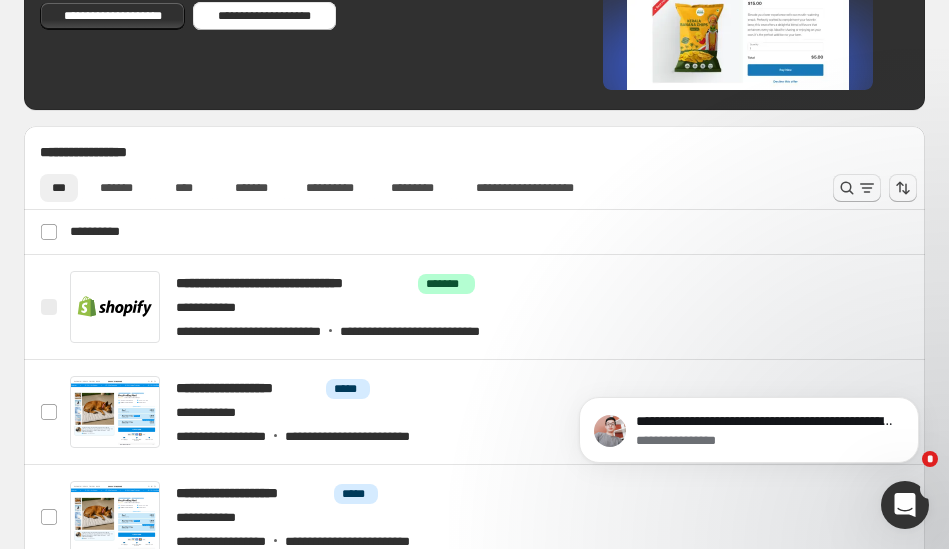 click 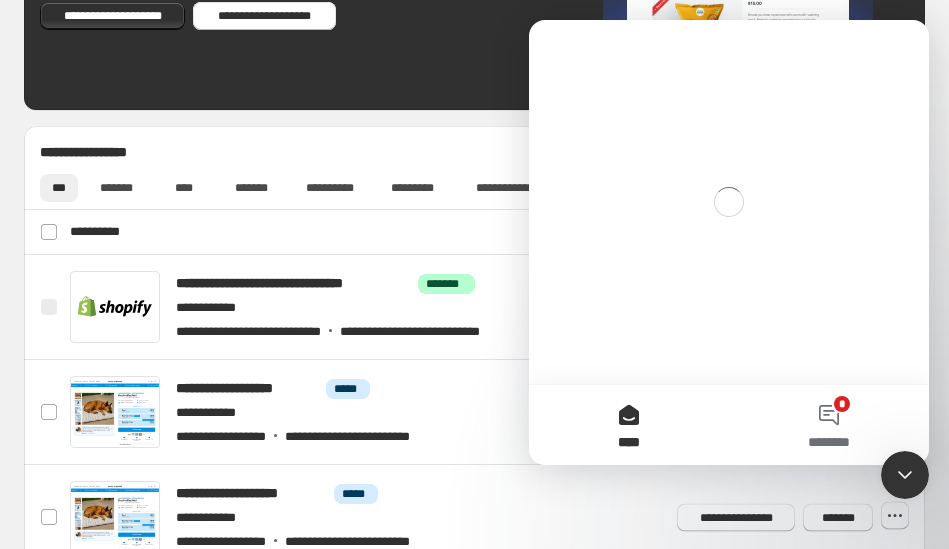 scroll, scrollTop: 0, scrollLeft: 0, axis: both 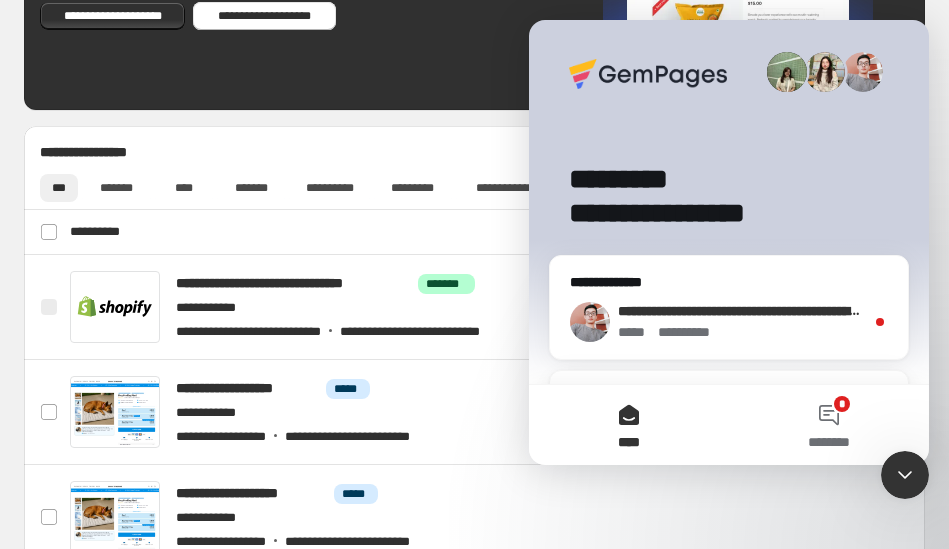 click on "***** * ********" at bounding box center [741, 332] 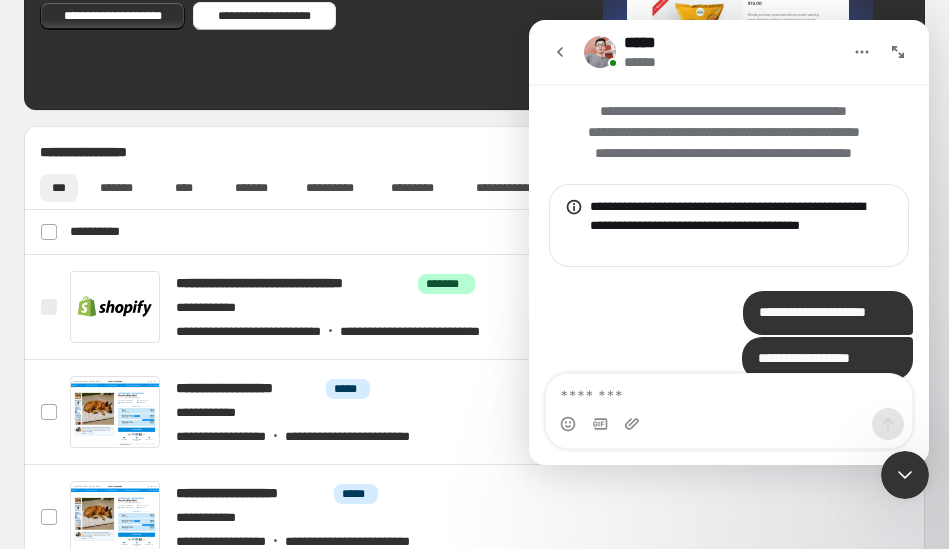 scroll, scrollTop: 3, scrollLeft: 0, axis: vertical 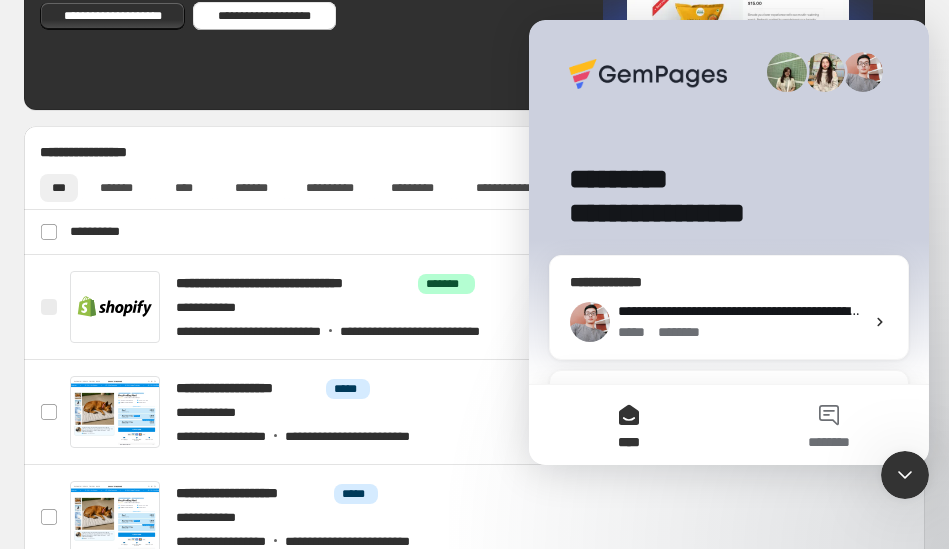 click on "**********" at bounding box center (1249, 311) 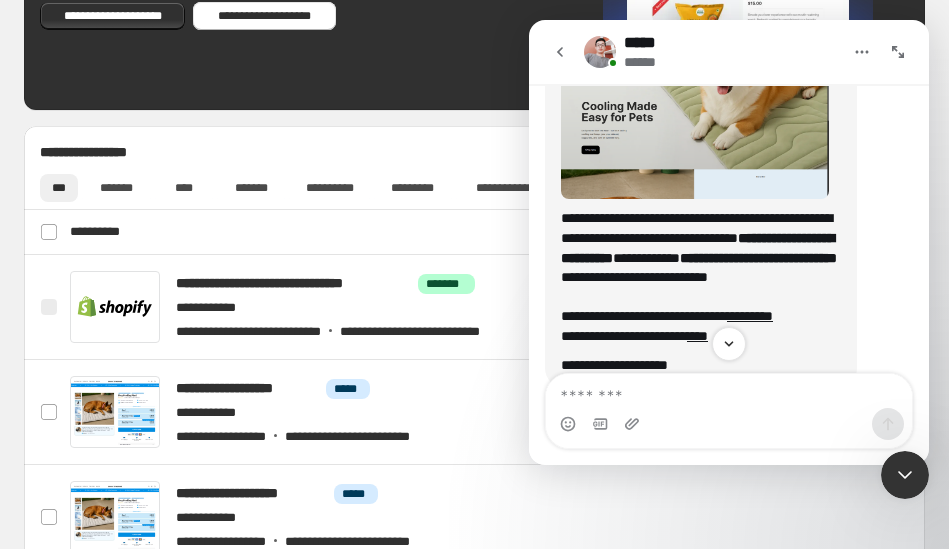 scroll, scrollTop: 963, scrollLeft: 0, axis: vertical 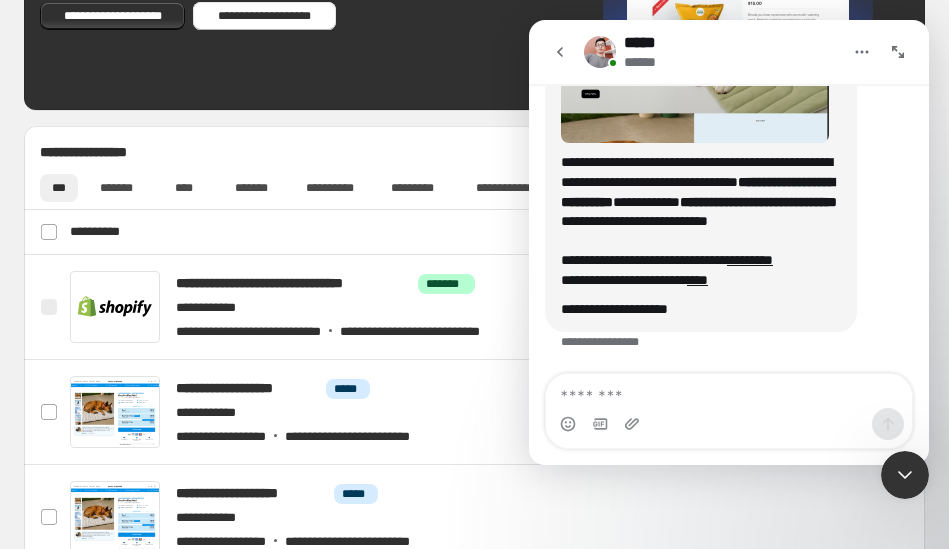 click 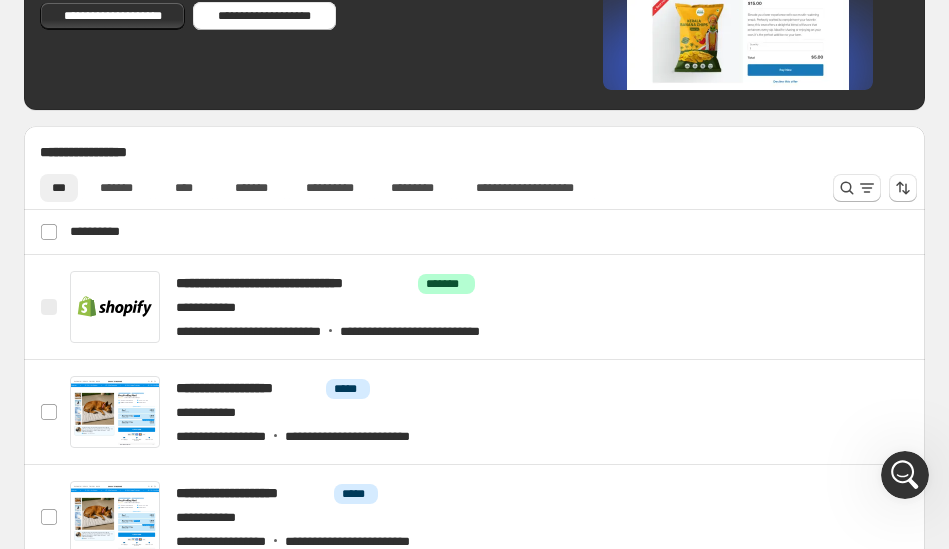 scroll, scrollTop: 0, scrollLeft: 0, axis: both 